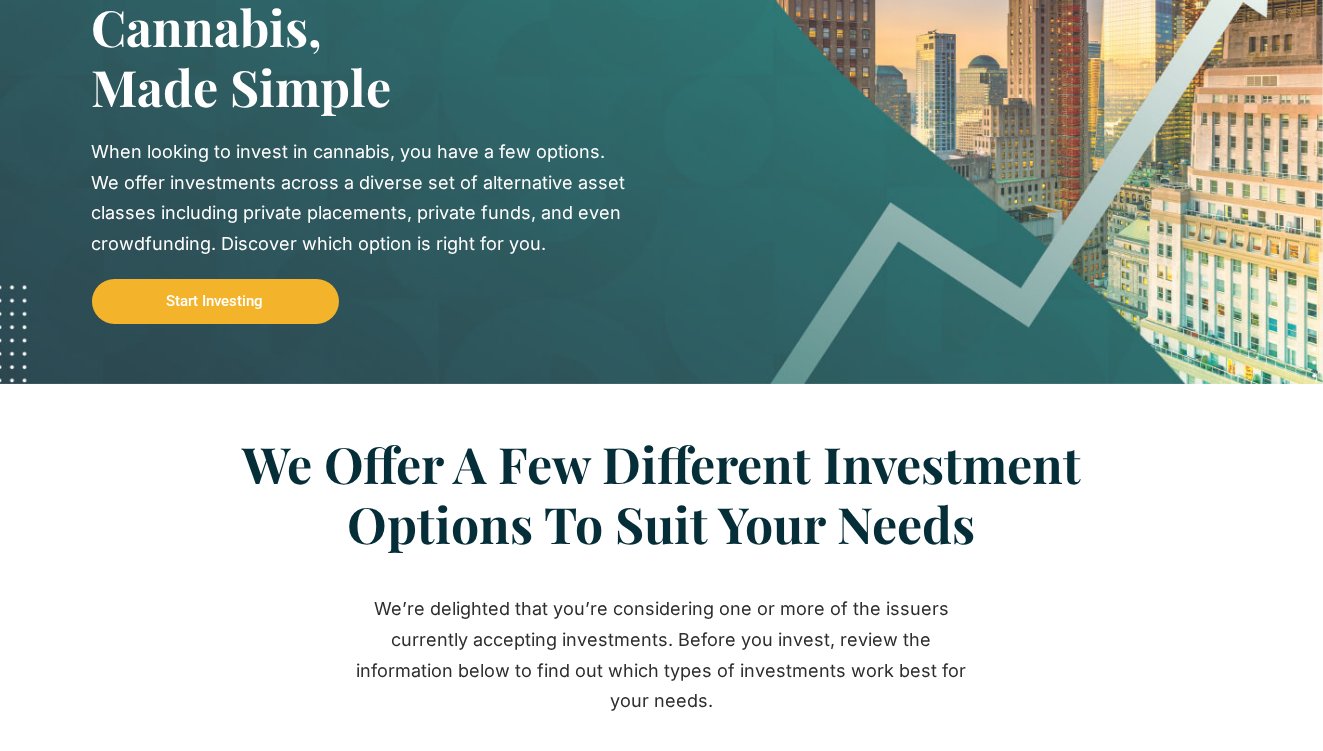 scroll, scrollTop: 0, scrollLeft: 0, axis: both 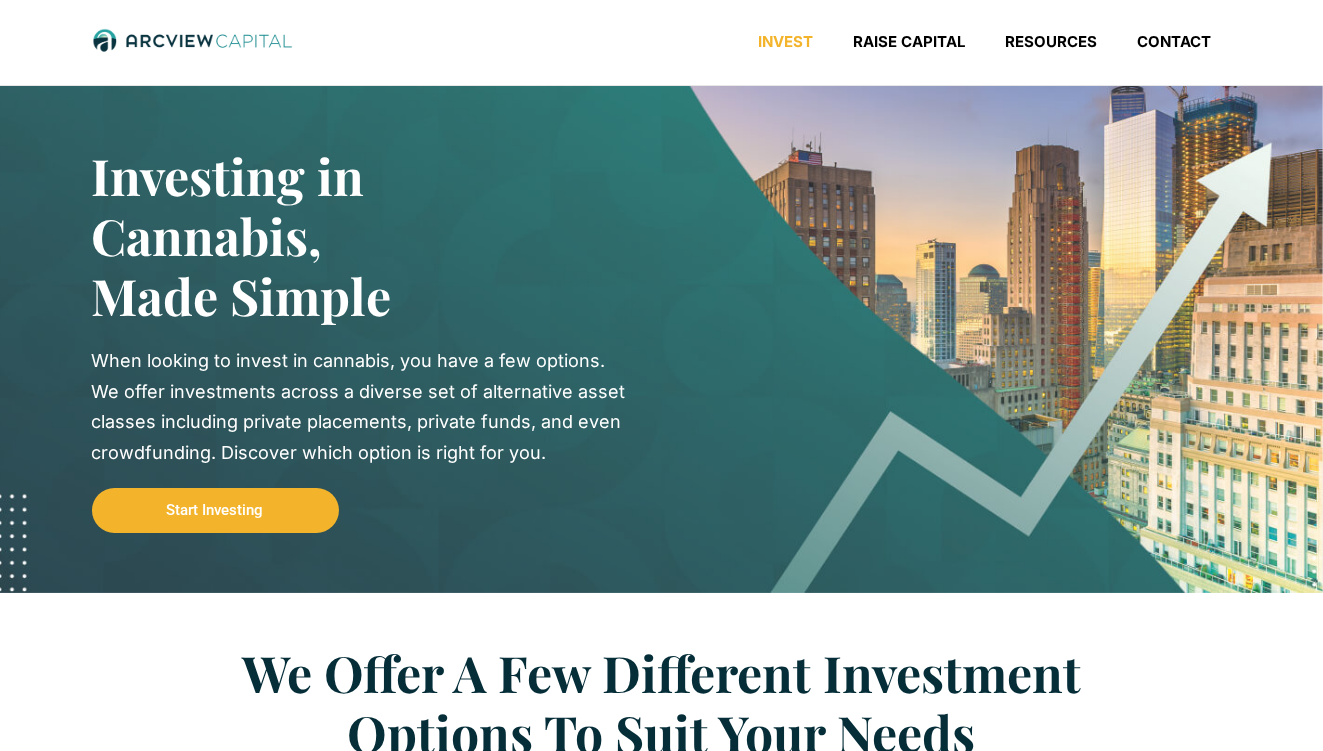click on "Invest
Raise Capital
Resources
Contact" 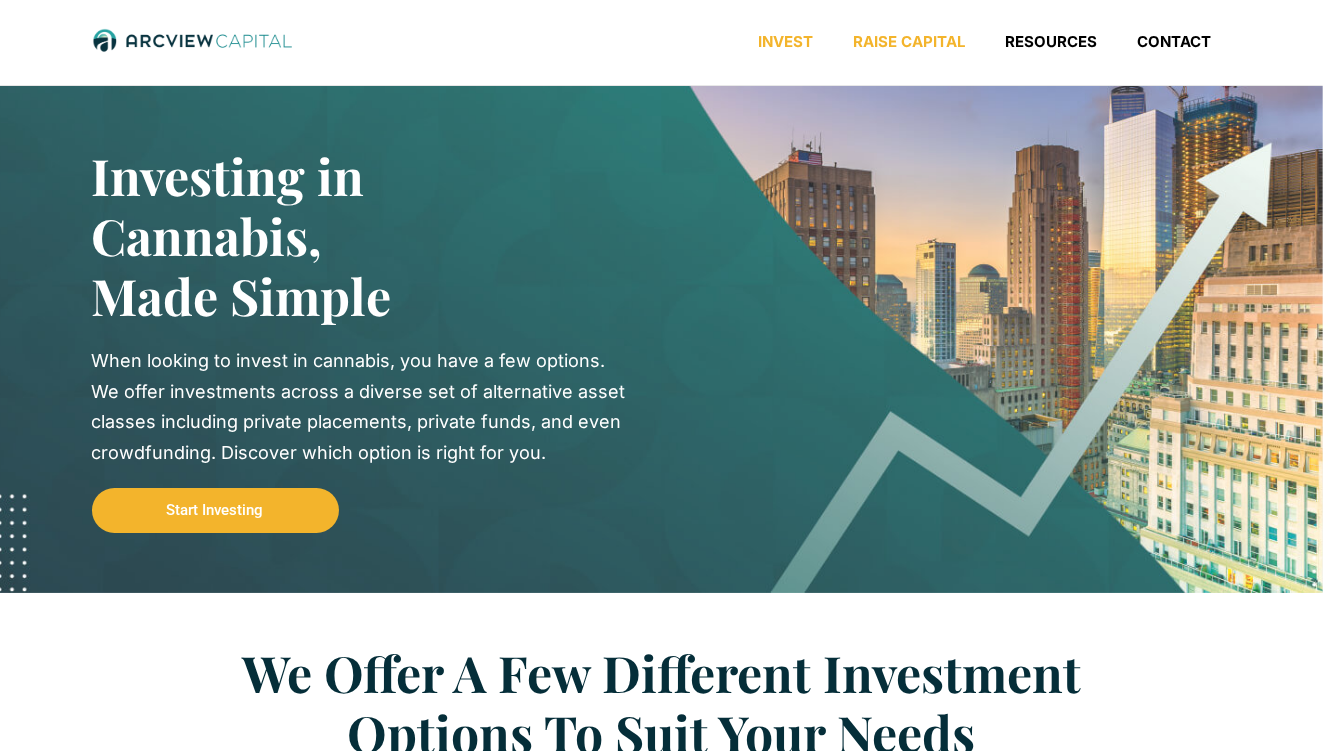 click on "Raise Capital" 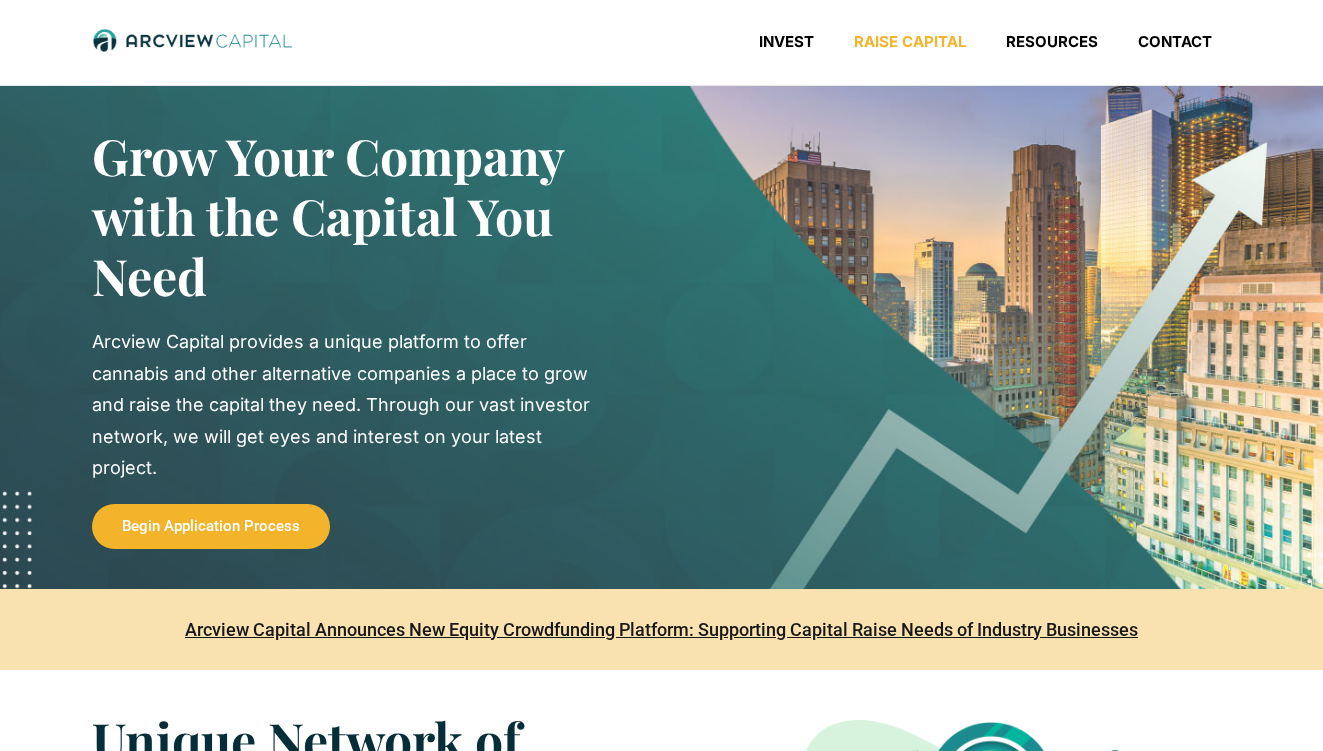 scroll, scrollTop: 0, scrollLeft: 0, axis: both 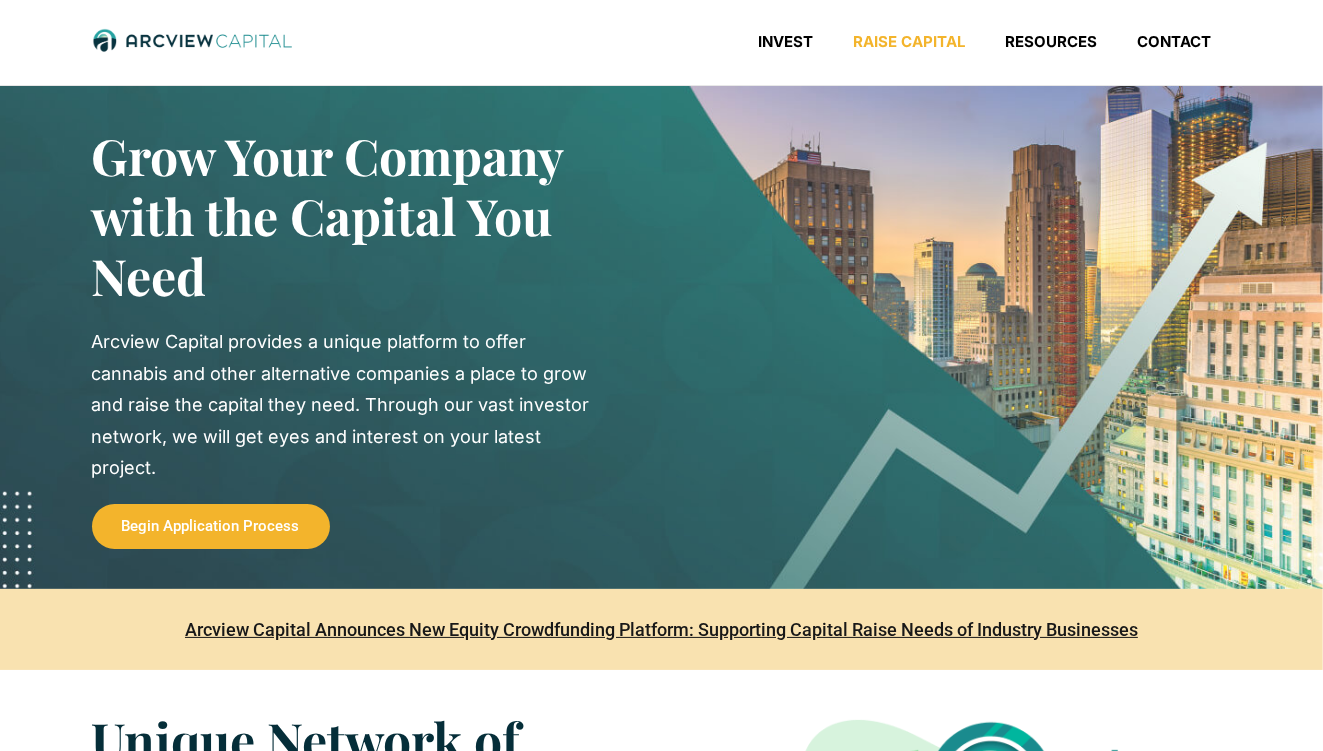 click on "Begin Application Process" at bounding box center [211, 526] 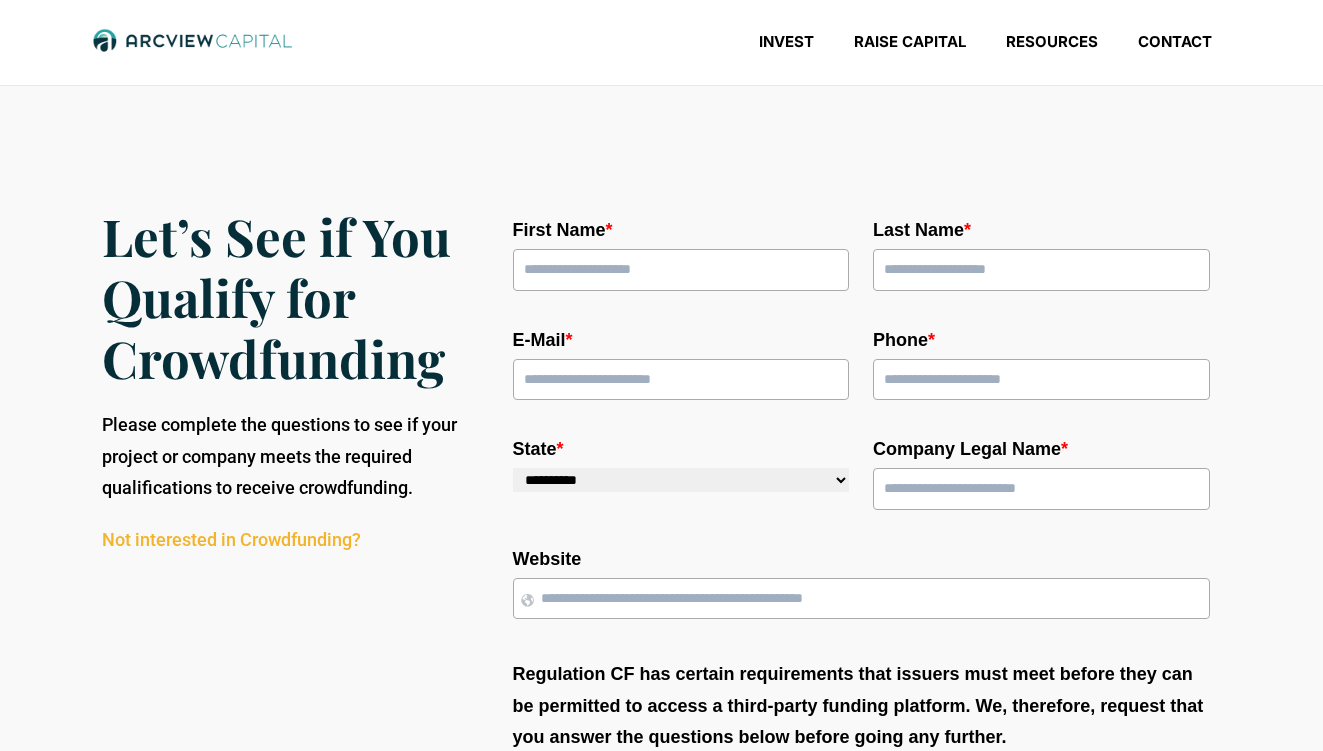 scroll, scrollTop: 0, scrollLeft: 0, axis: both 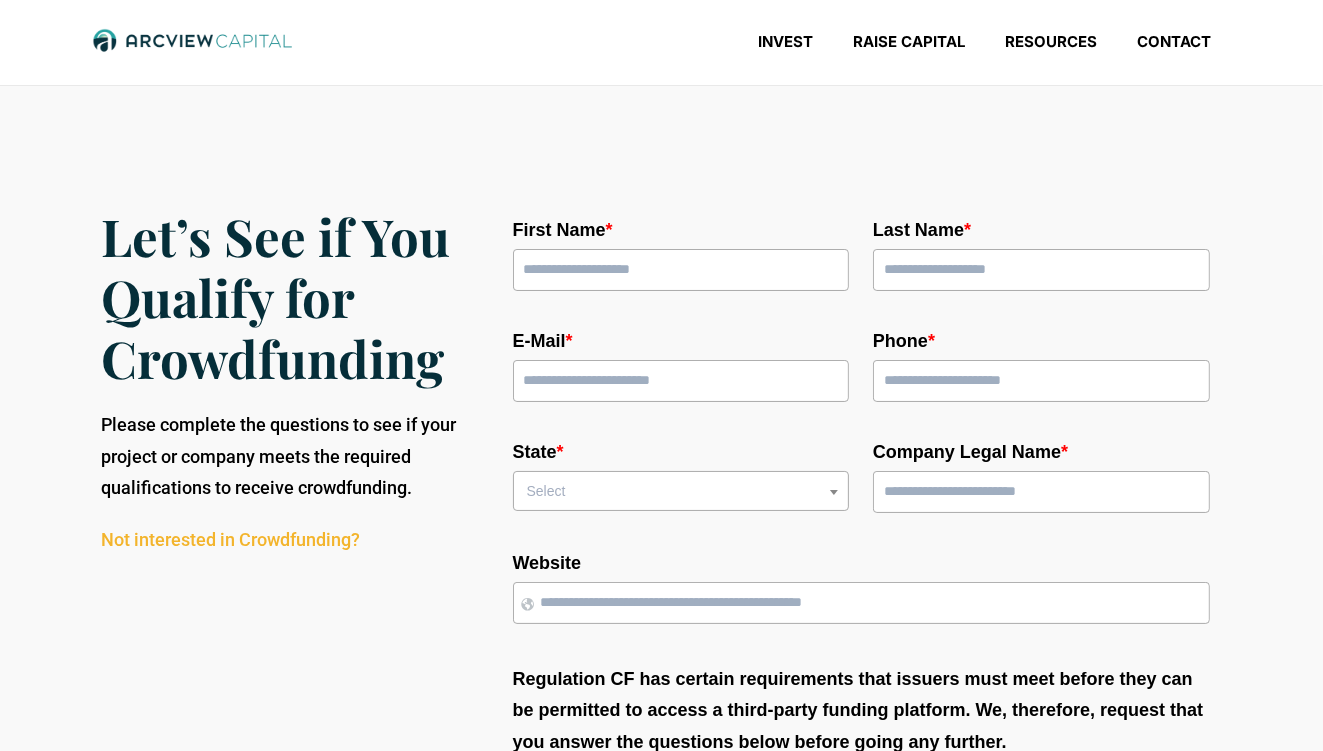 click on "First Name  *" at bounding box center [681, 270] 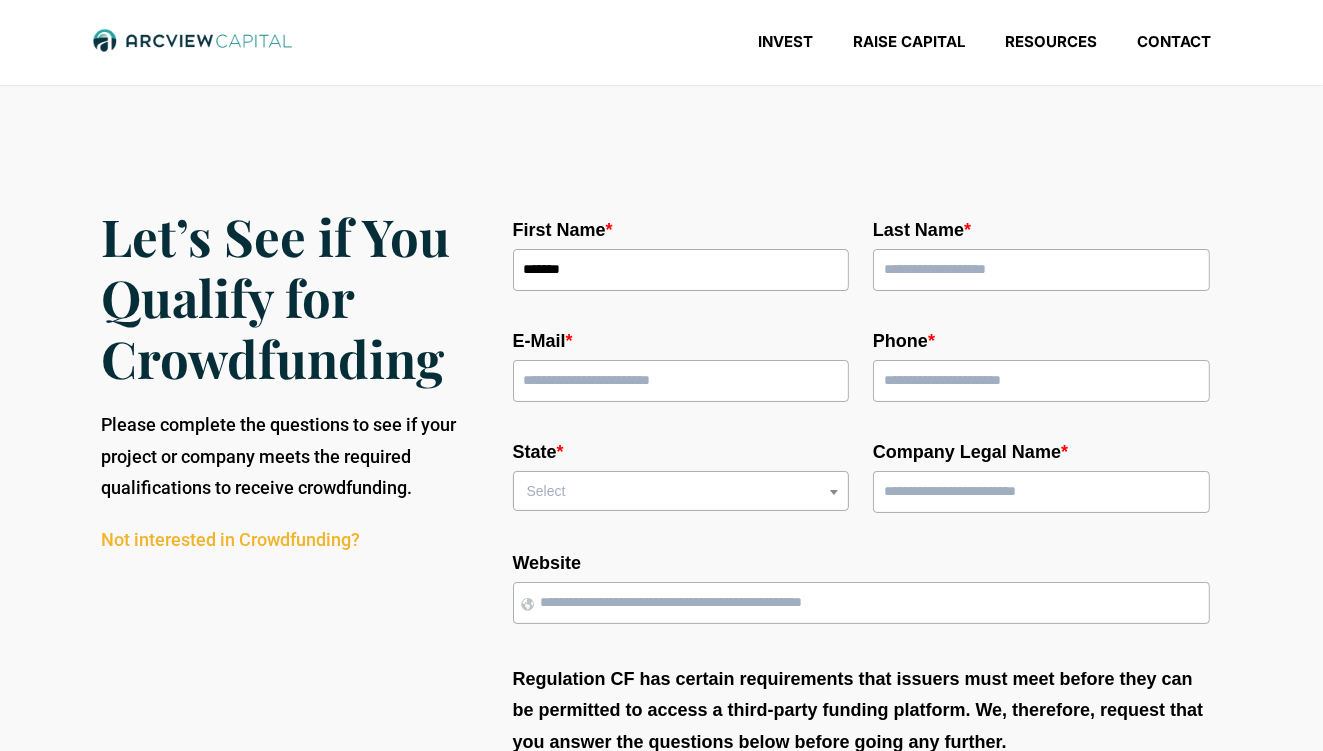 type on "*******" 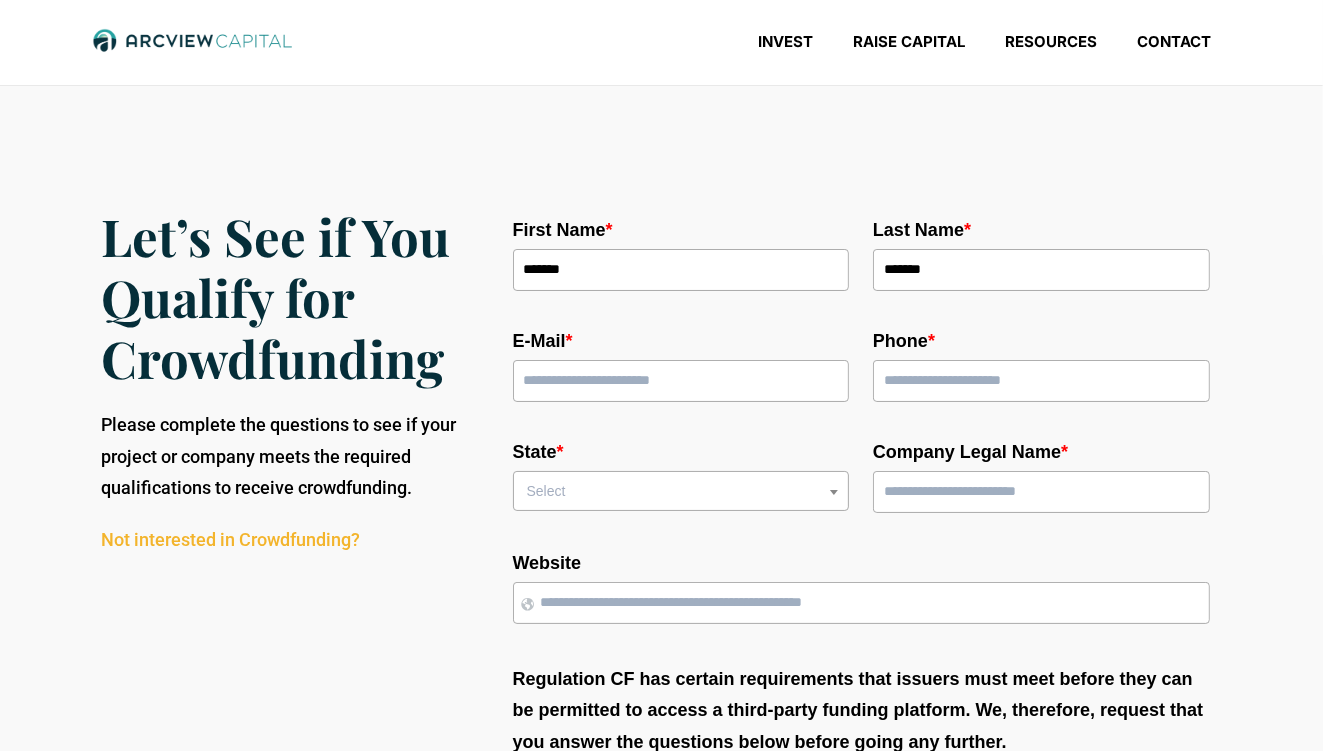 type on "**********" 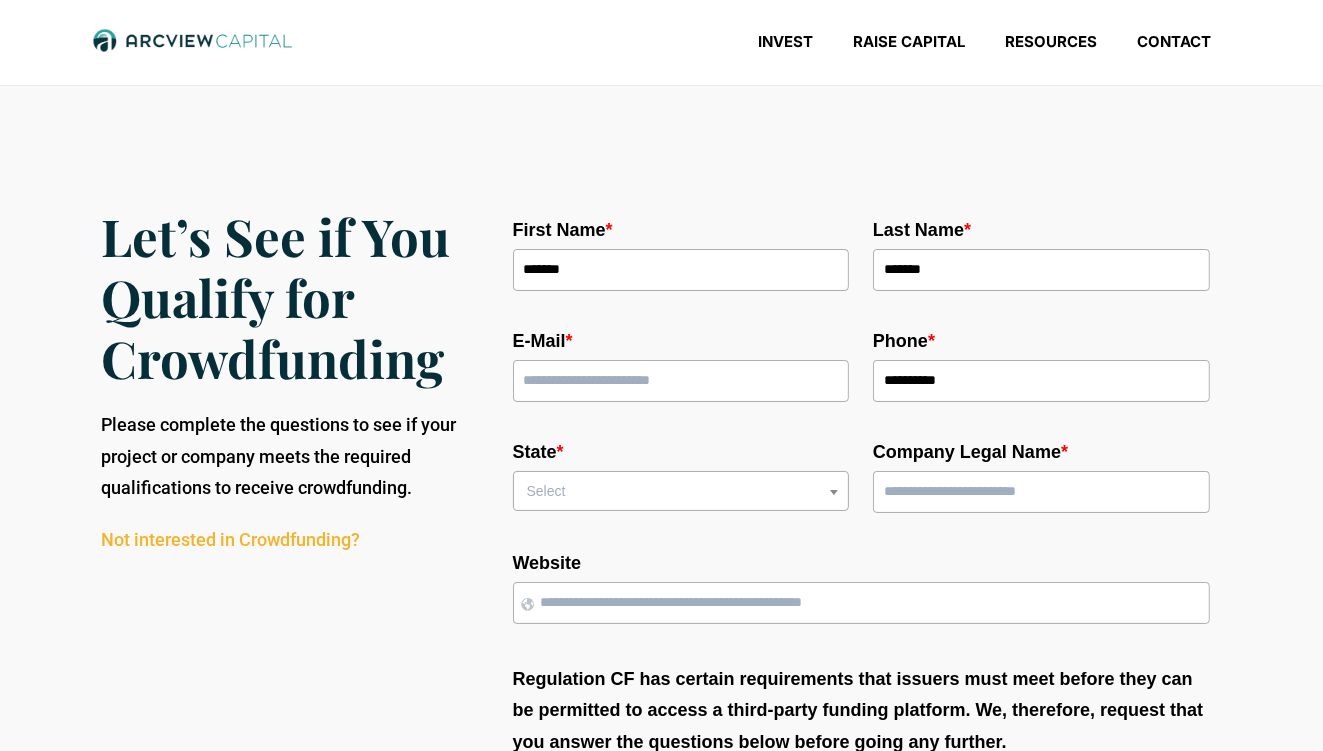 select on "*******" 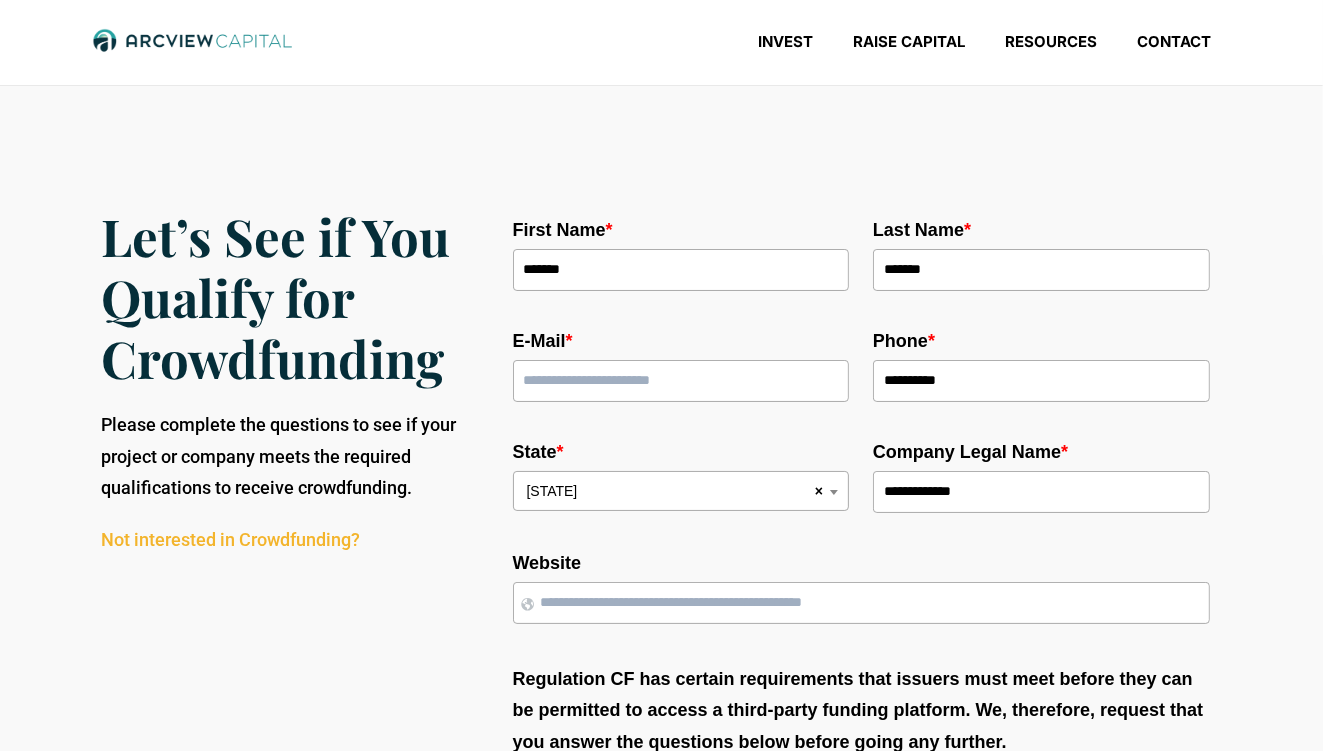 click on "**********" at bounding box center (1041, 381) 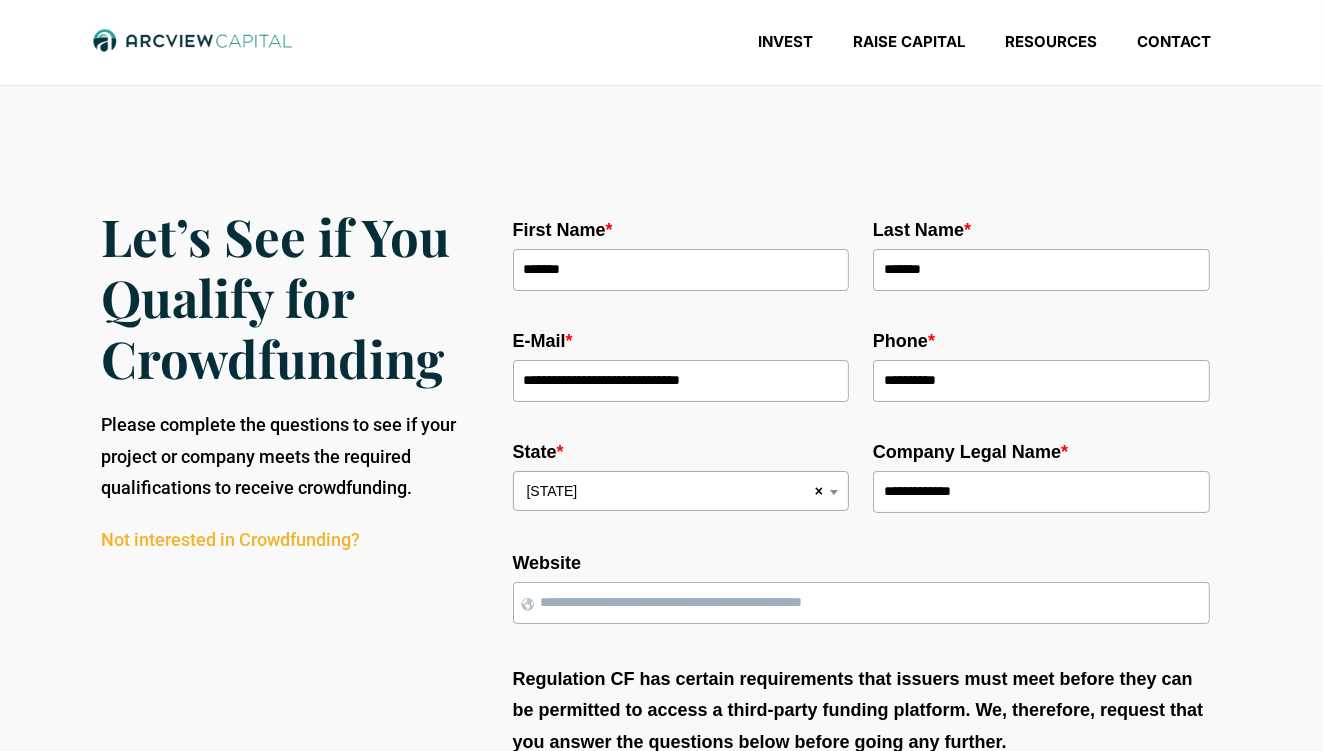click on "**********" at bounding box center [1041, 492] 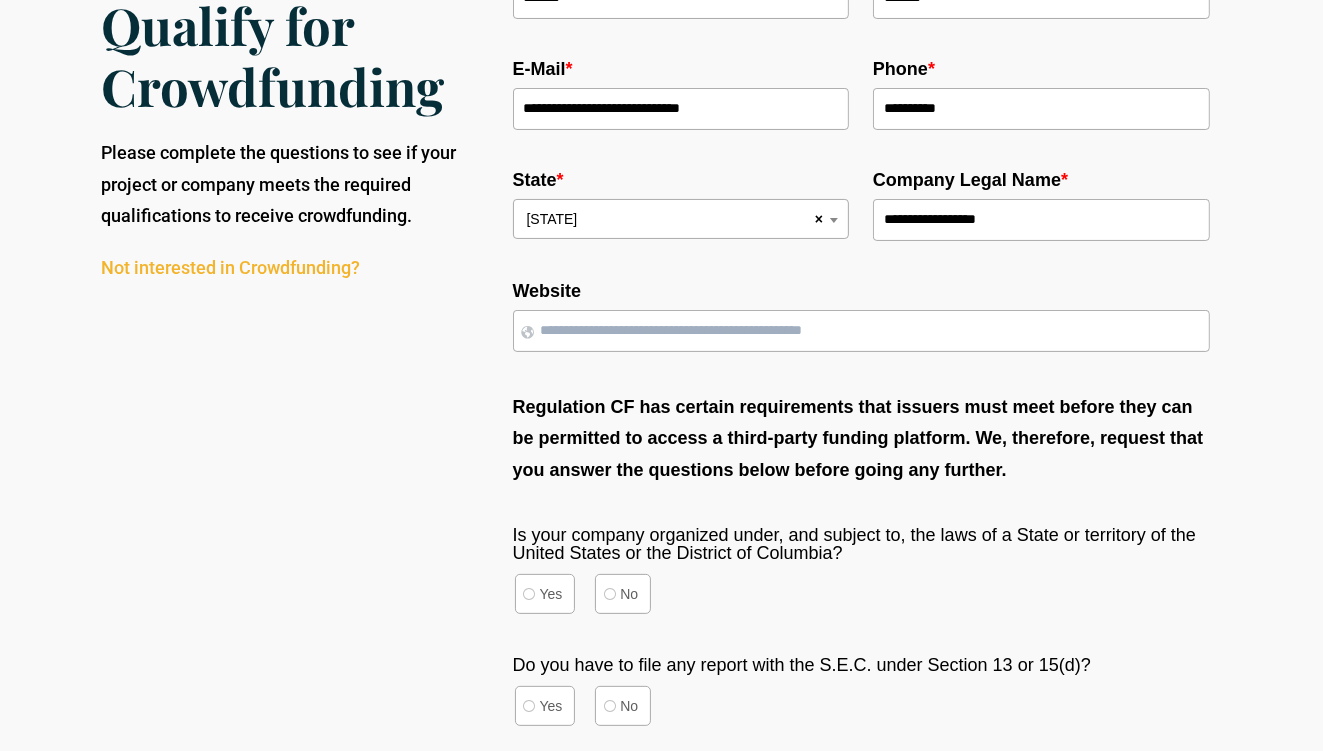 scroll, scrollTop: 310, scrollLeft: 0, axis: vertical 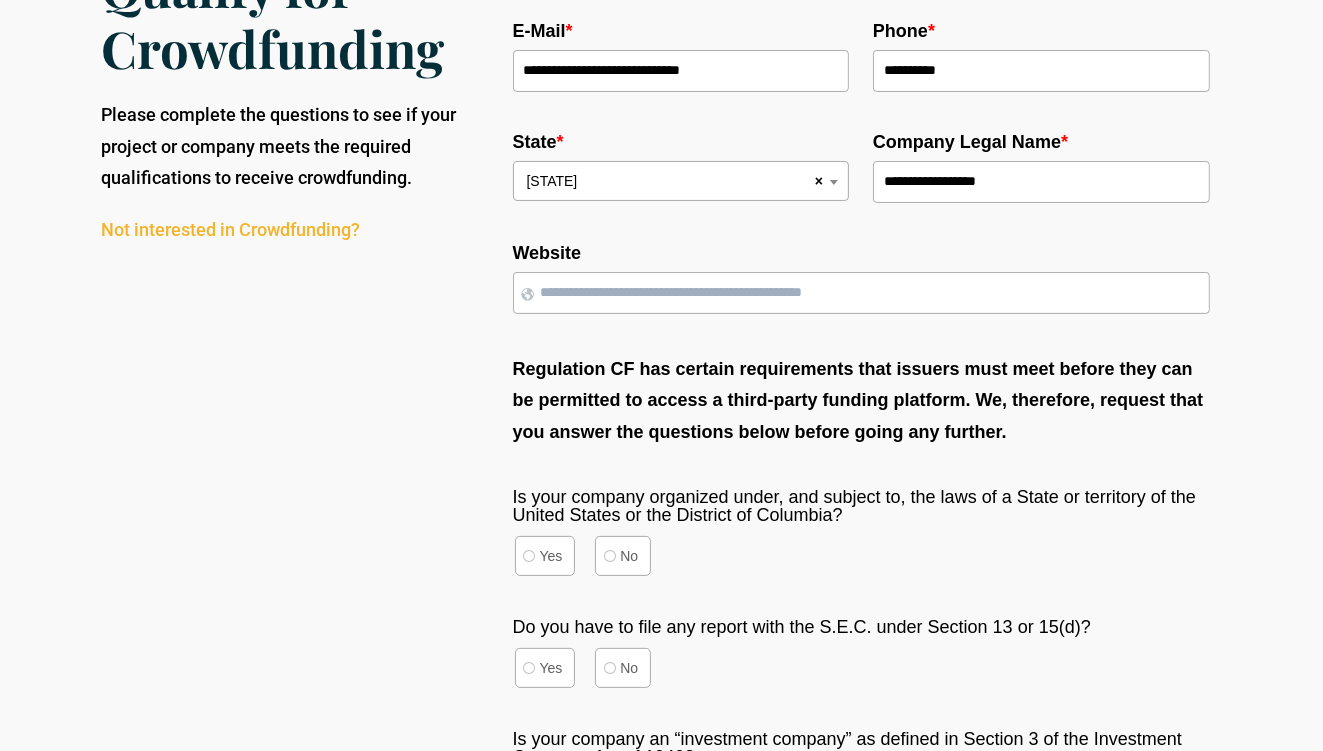 type on "**********" 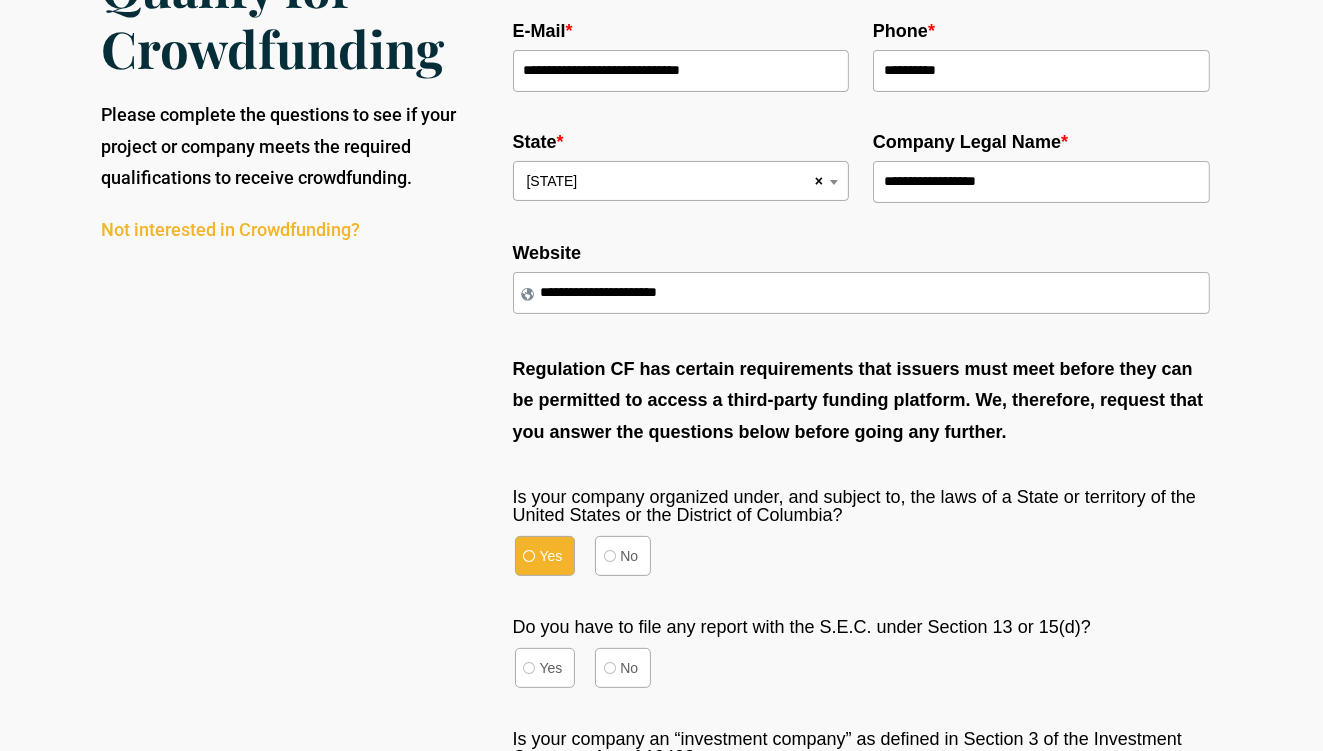 click on "Yes" at bounding box center (545, 556) 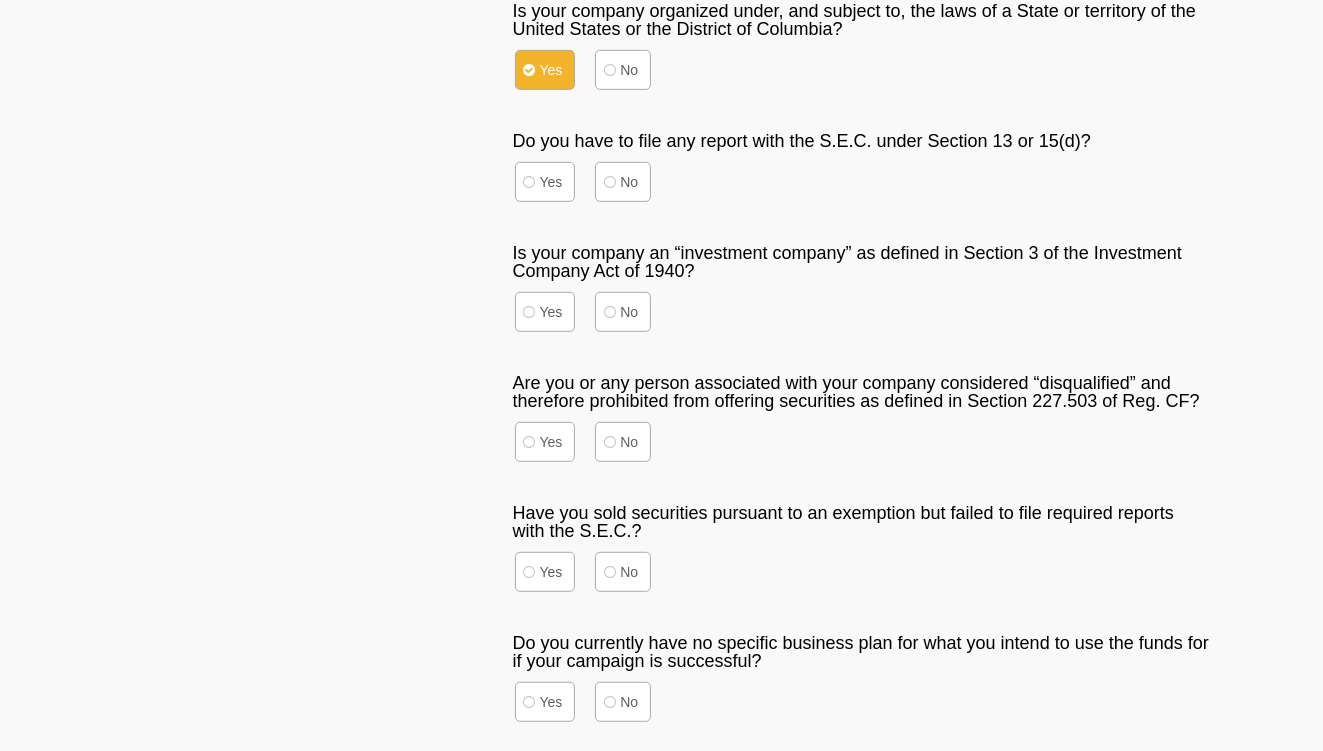 scroll, scrollTop: 792, scrollLeft: 0, axis: vertical 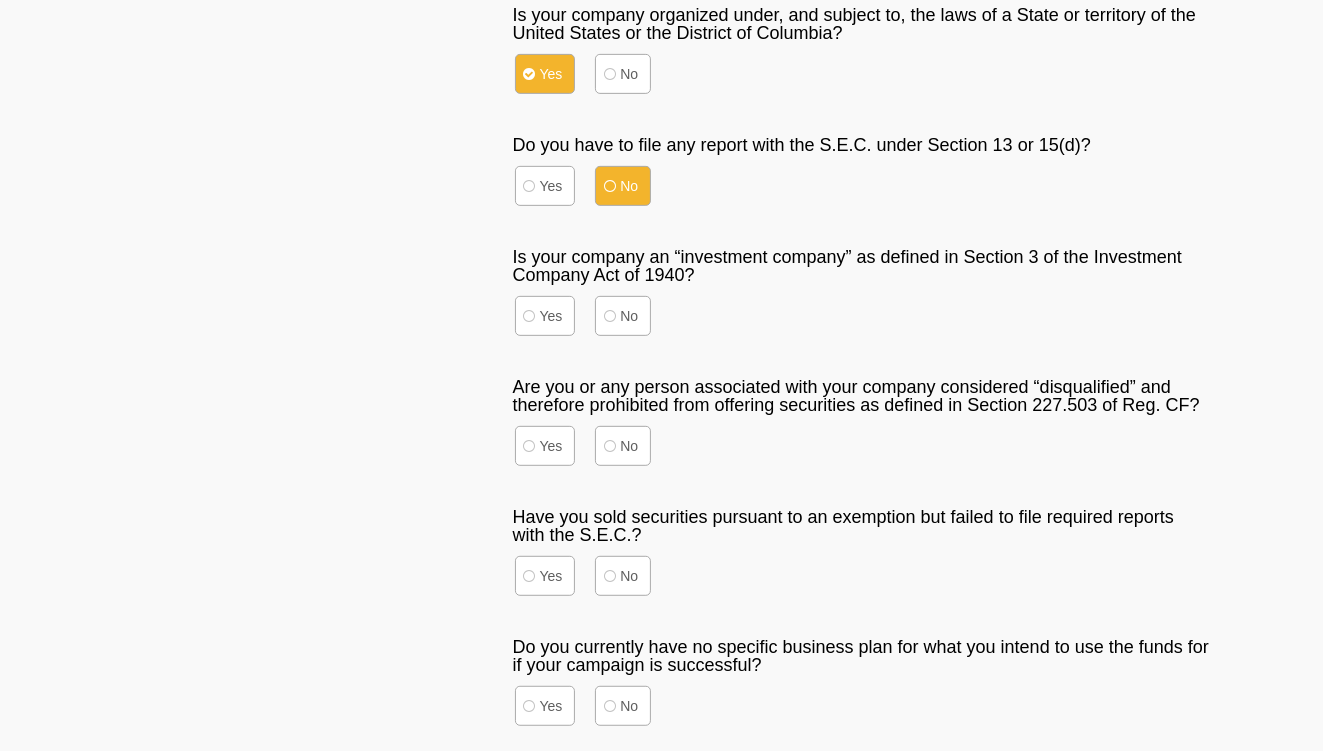 click on "No" at bounding box center [623, 186] 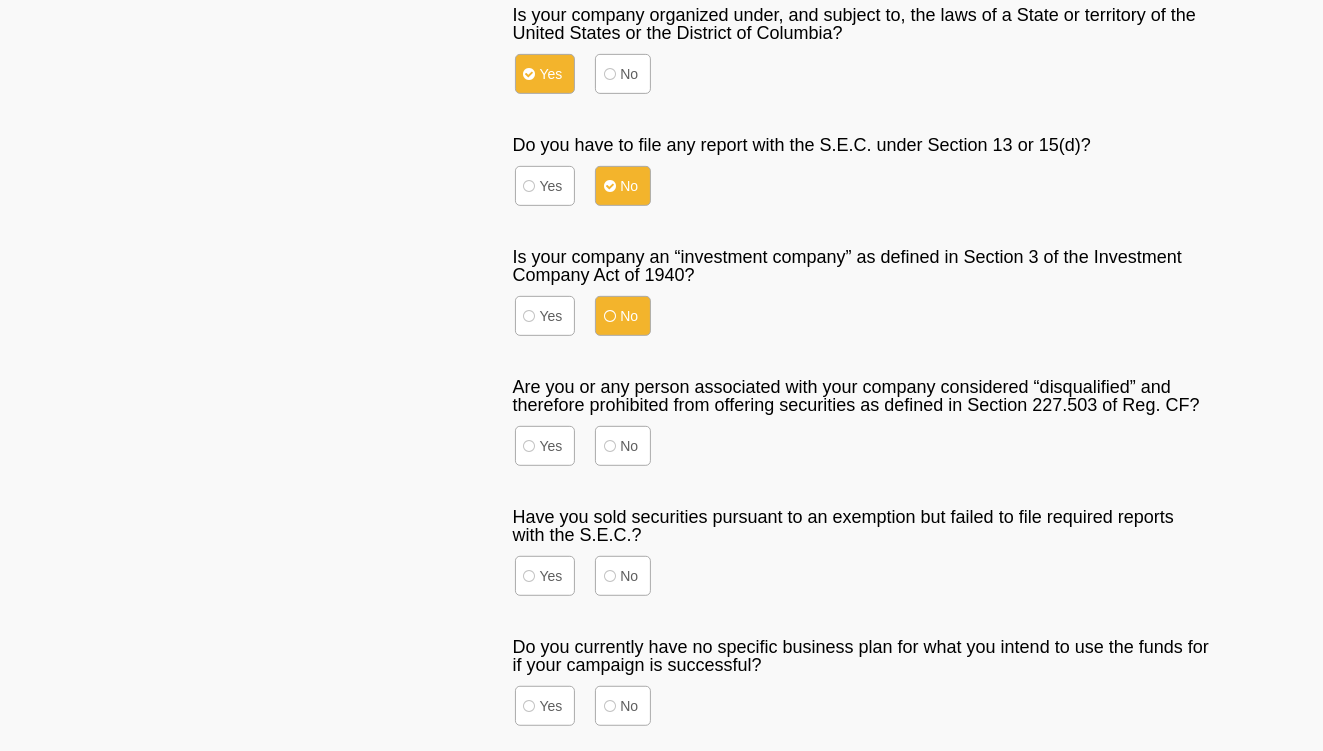 click on "No" at bounding box center [623, 316] 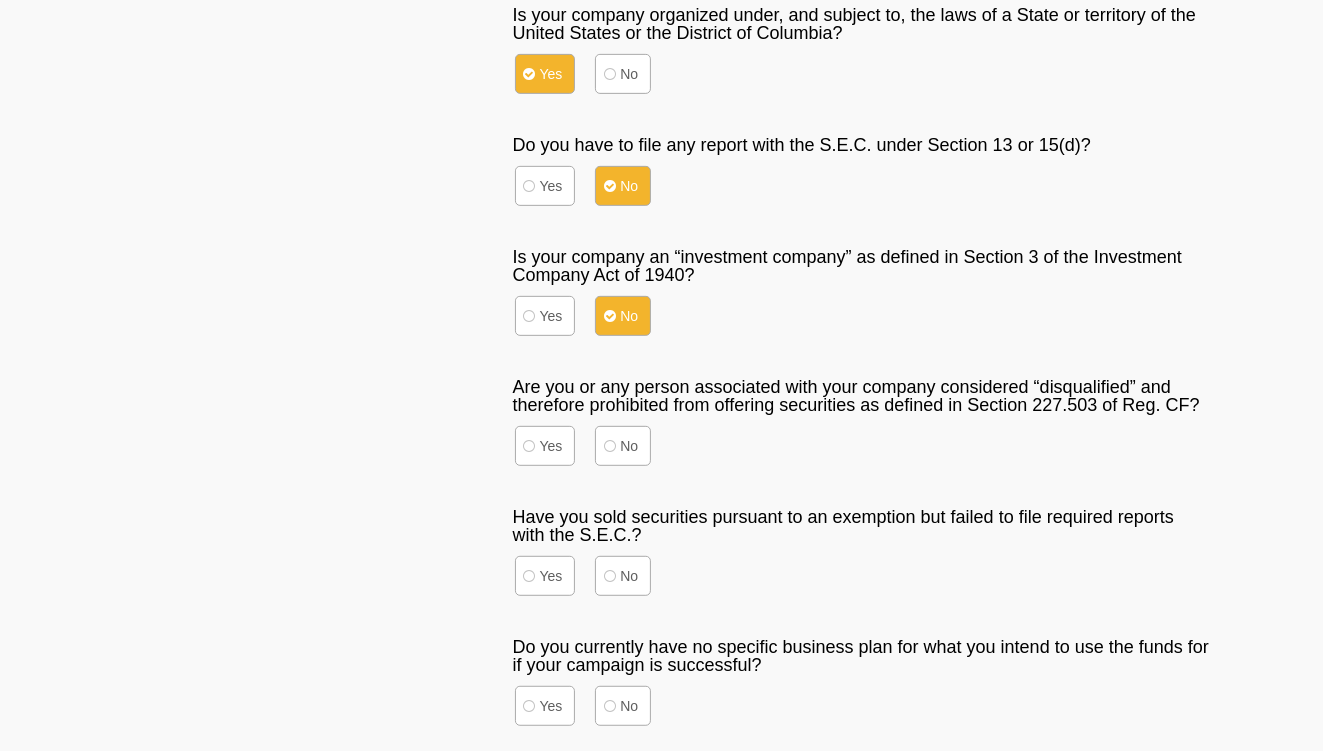 drag, startPoint x: 617, startPoint y: 435, endPoint x: 636, endPoint y: 473, distance: 42.48529 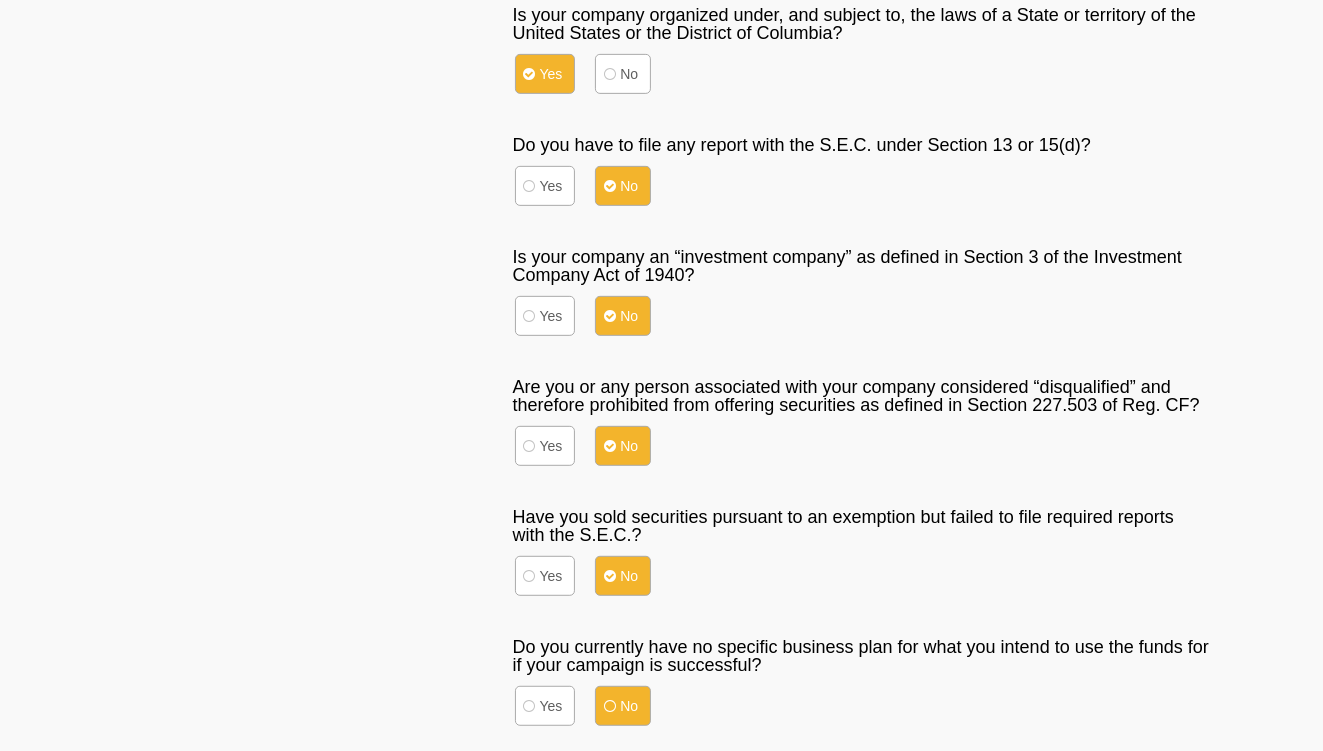 click on "No" at bounding box center (623, 706) 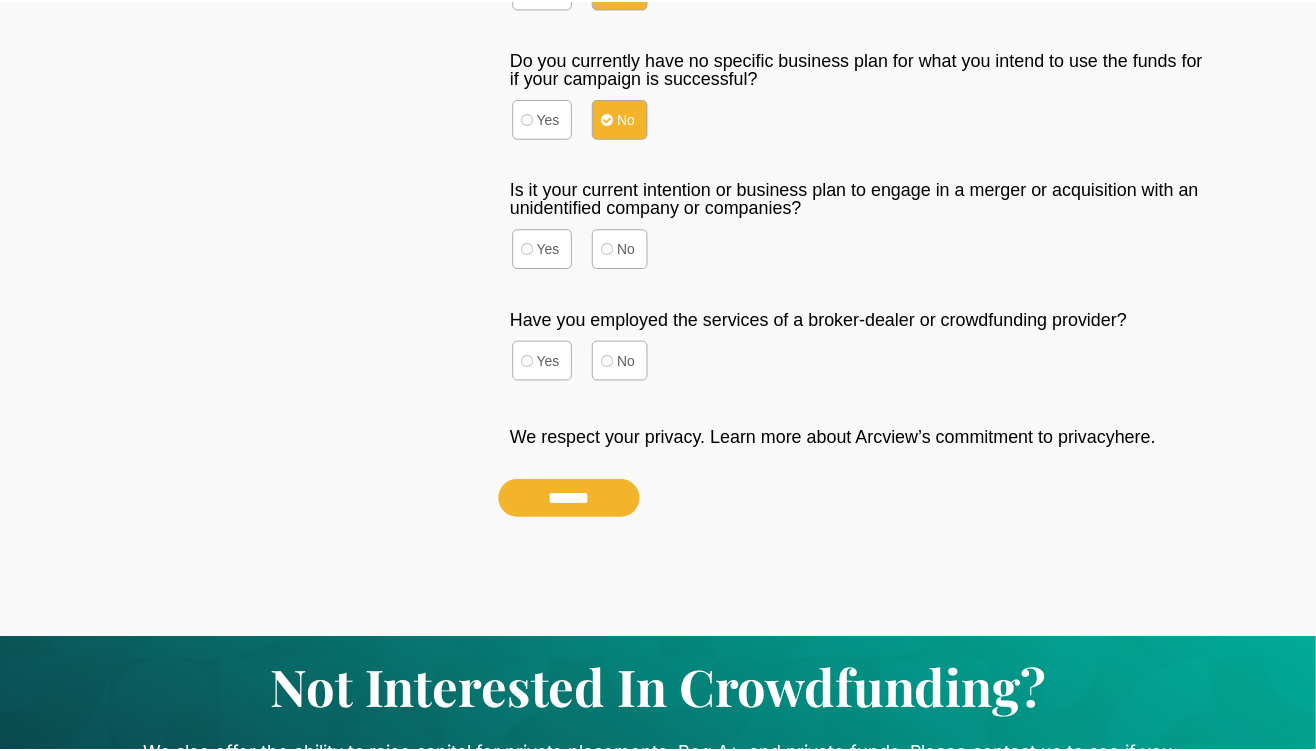 scroll, scrollTop: 1471, scrollLeft: 0, axis: vertical 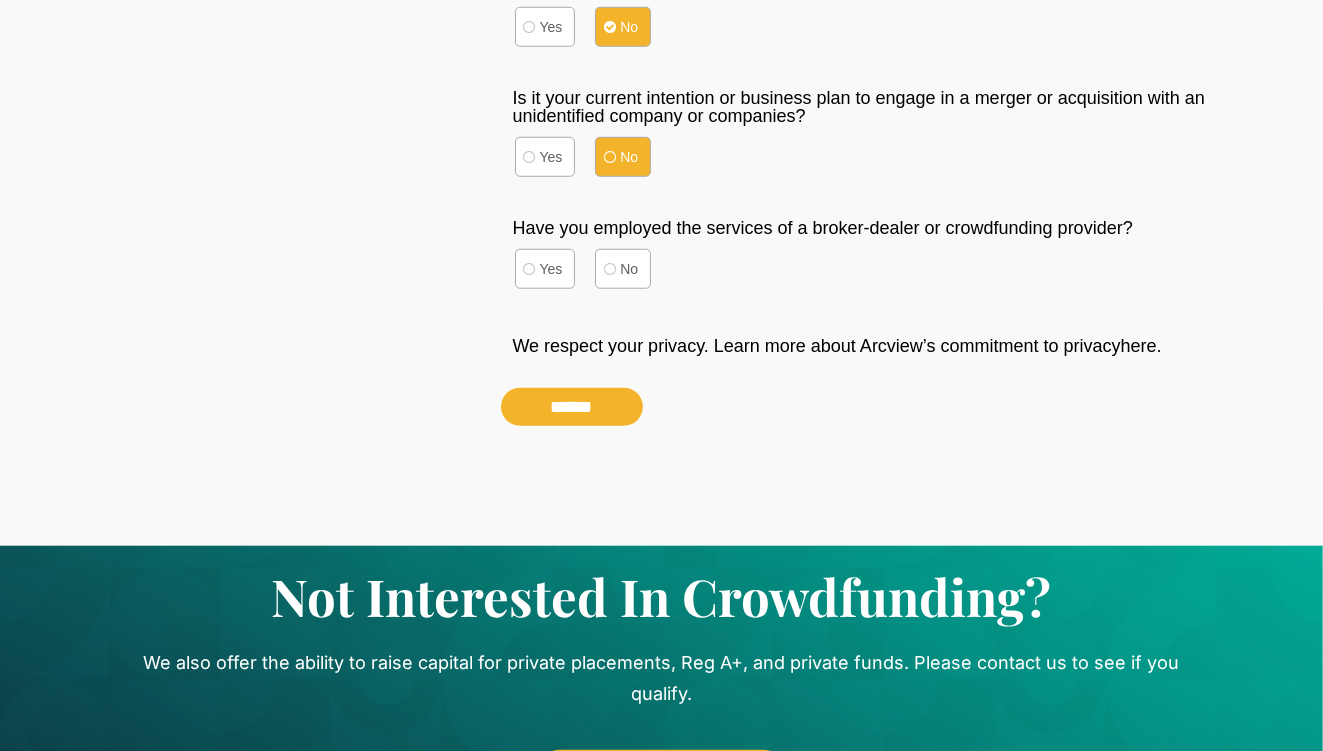 click on "No" at bounding box center (623, 157) 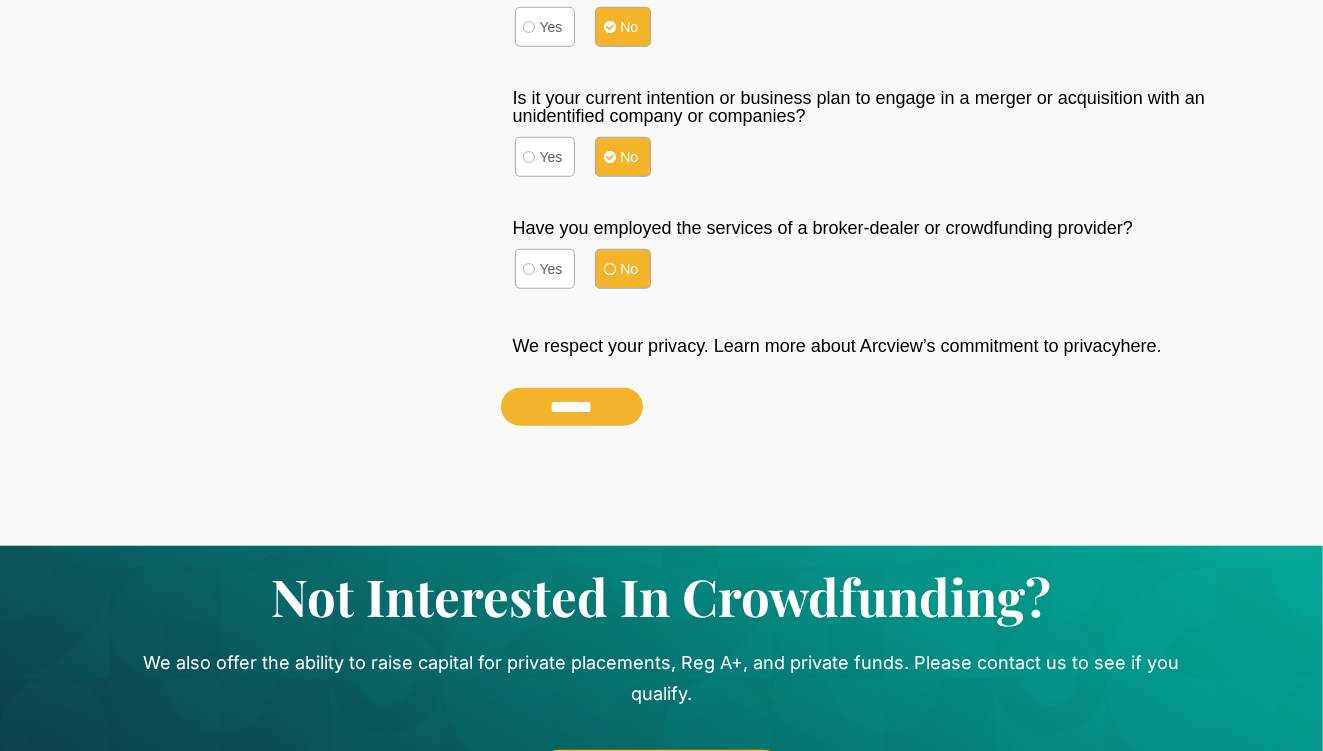 click on "No" at bounding box center [623, 269] 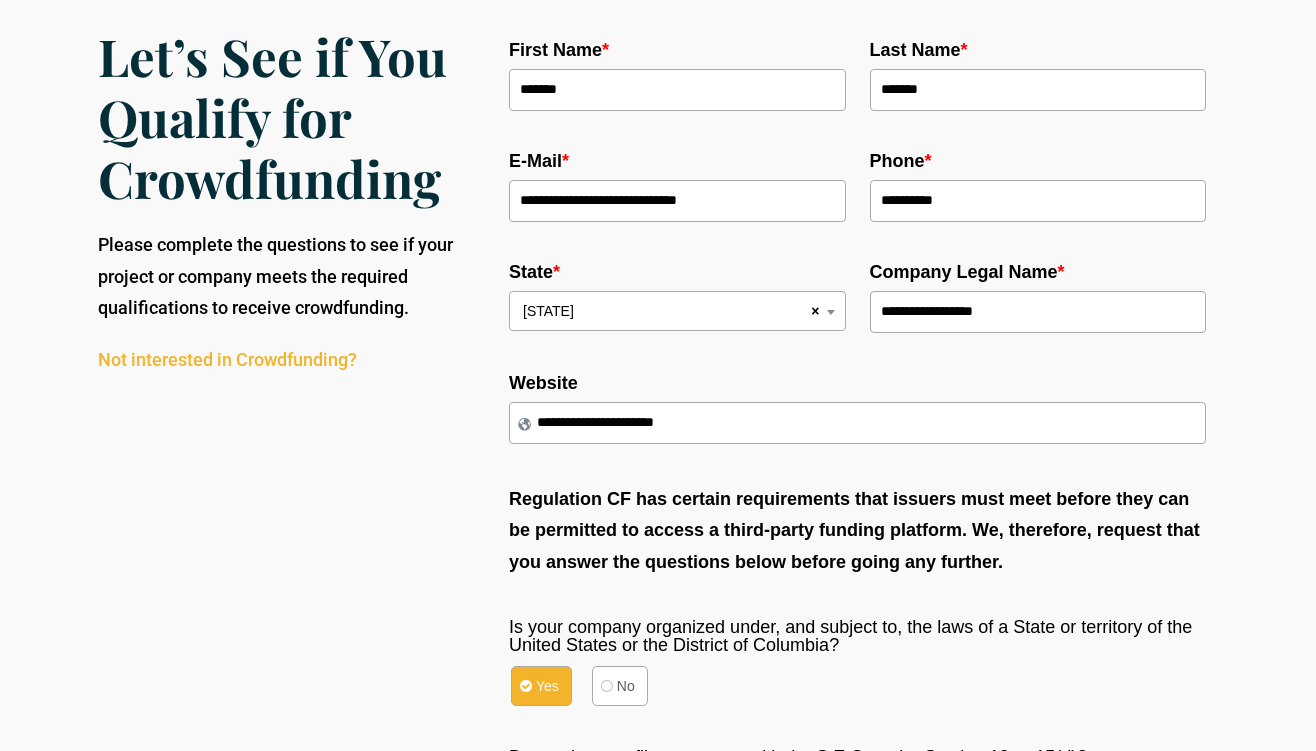 scroll, scrollTop: 0, scrollLeft: 0, axis: both 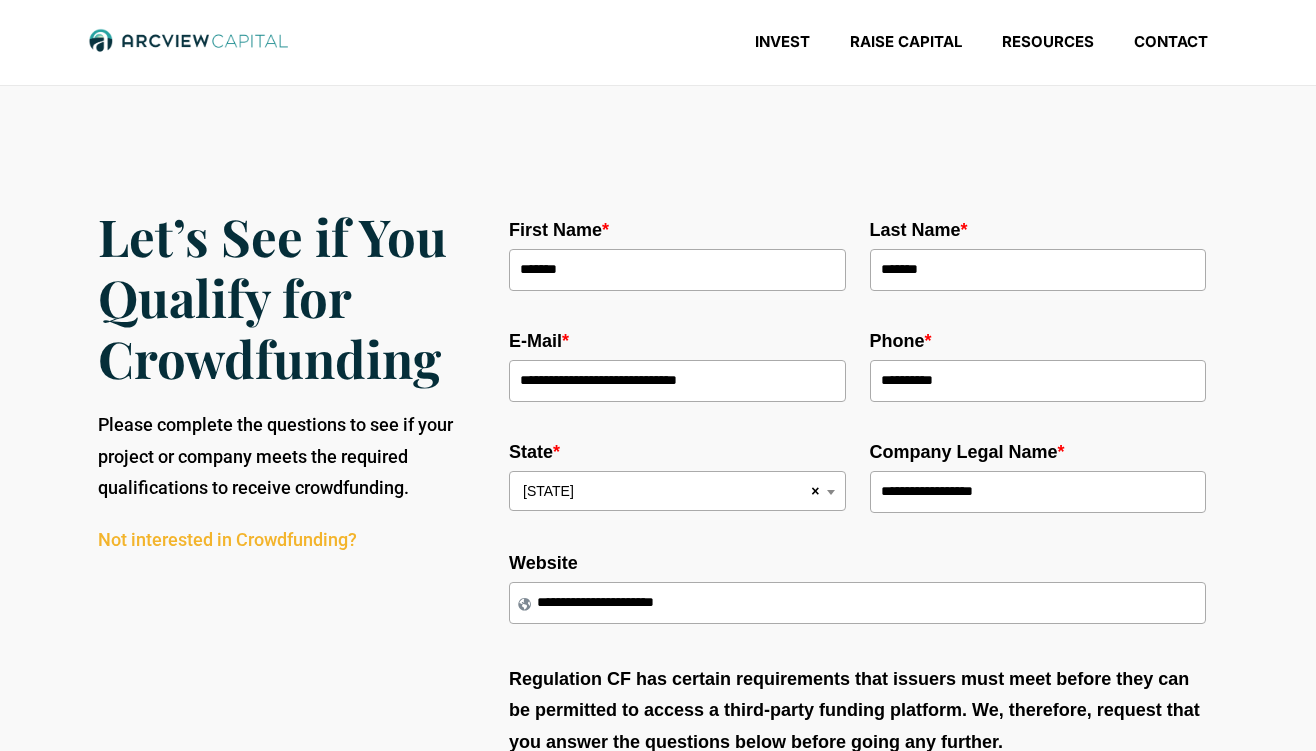 click on "Invest
Raise Capital
Resources
Contact
Menu
Invest
Raise Capital
Resources
Contact" 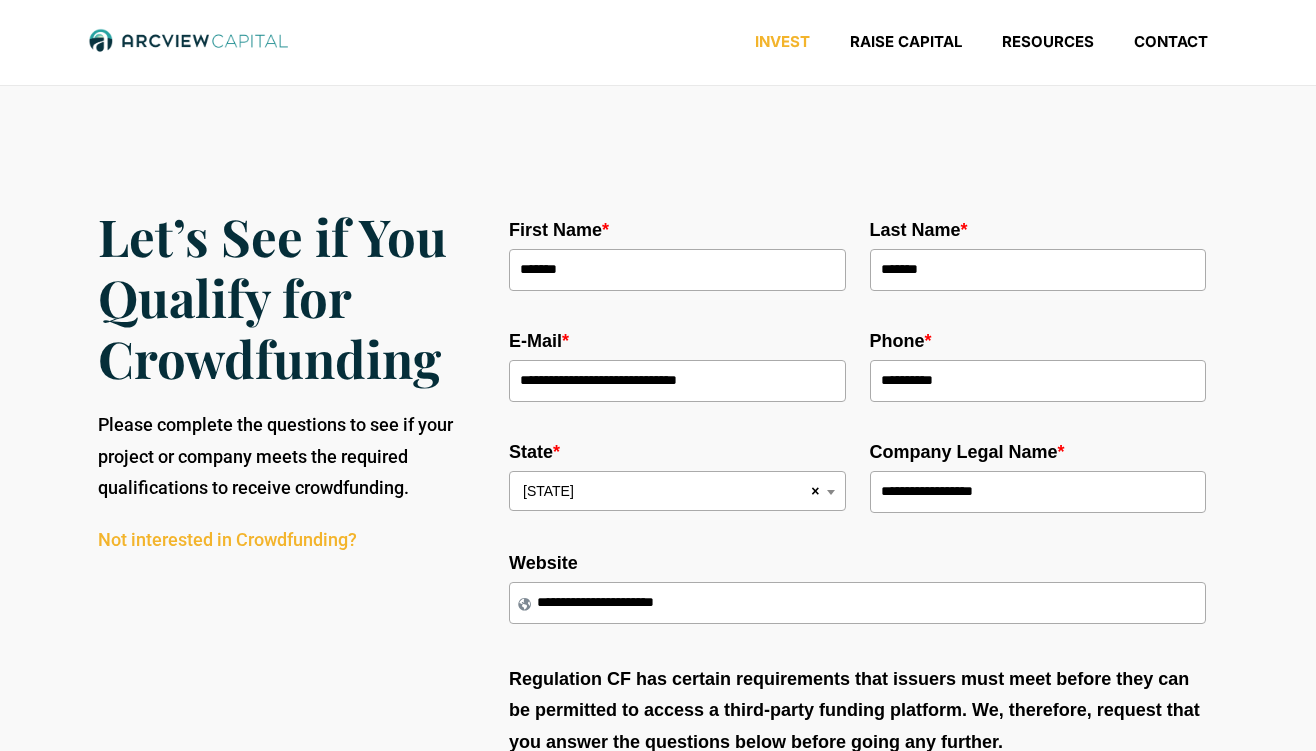click on "Invest" 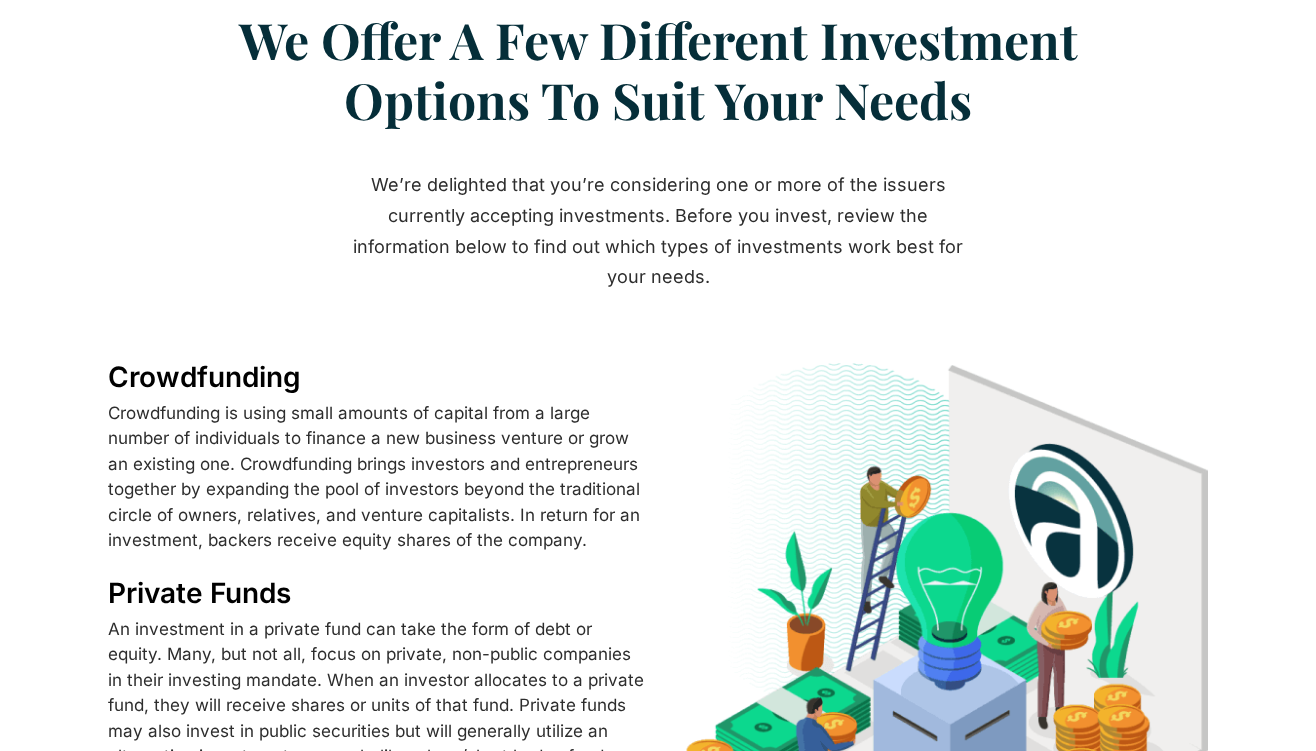 scroll, scrollTop: 0, scrollLeft: 0, axis: both 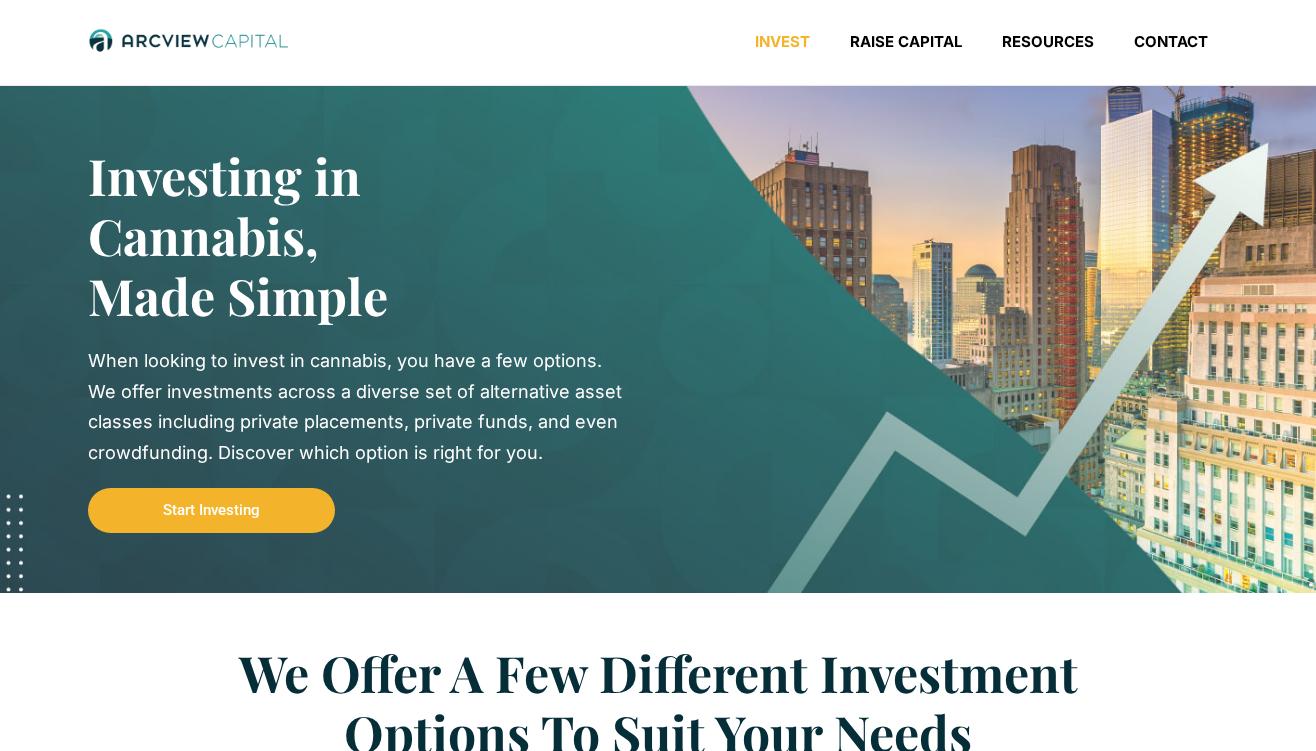 click on "Start Investing" at bounding box center [211, 510] 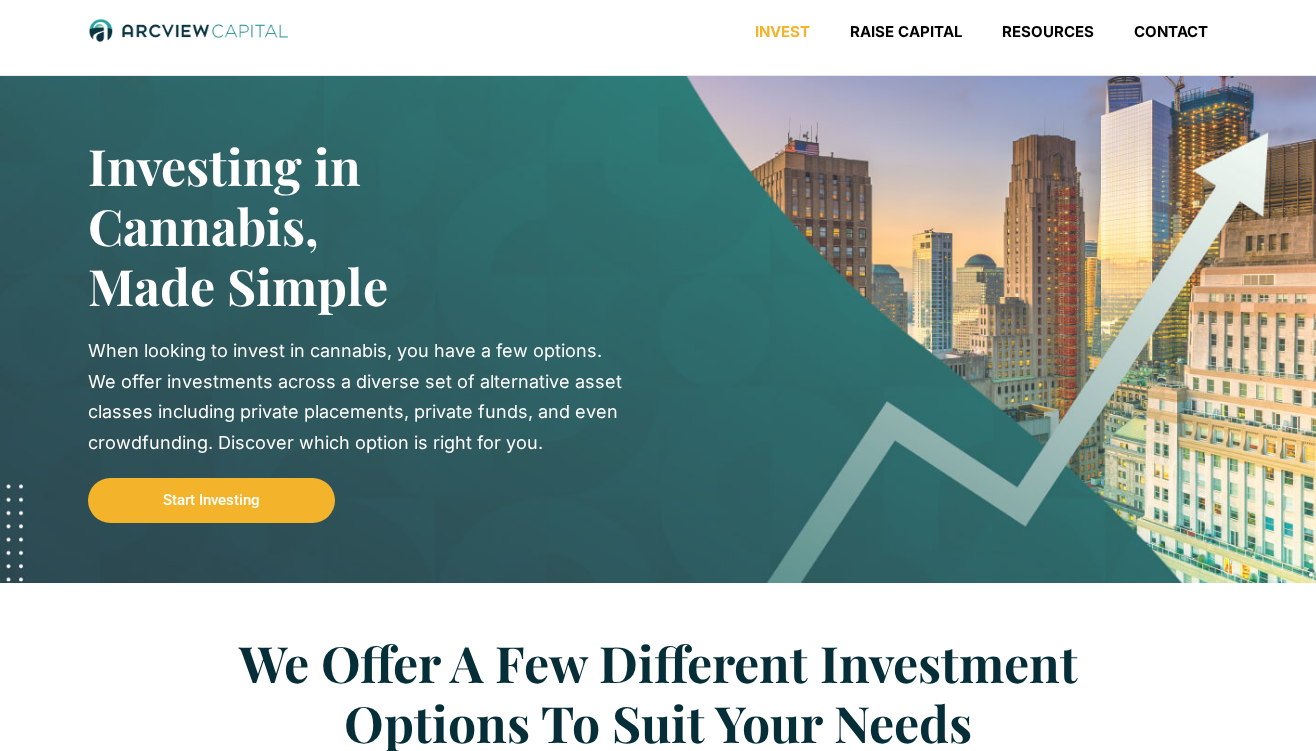 scroll, scrollTop: 0, scrollLeft: 0, axis: both 